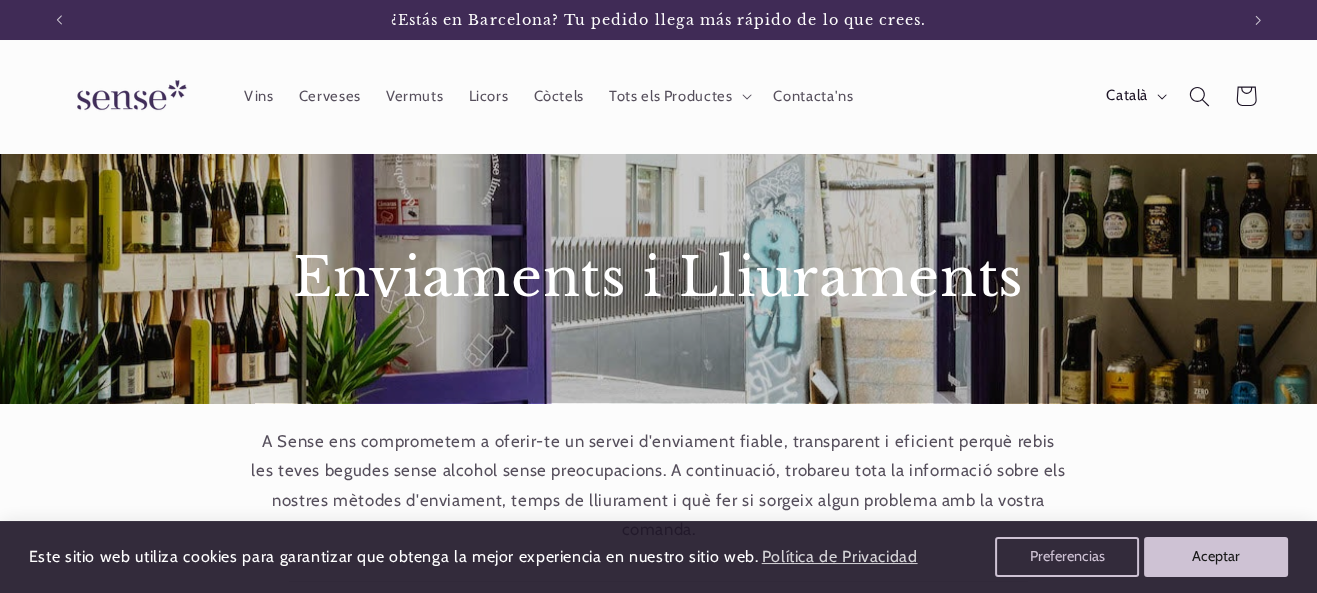 scroll, scrollTop: 109, scrollLeft: 0, axis: vertical 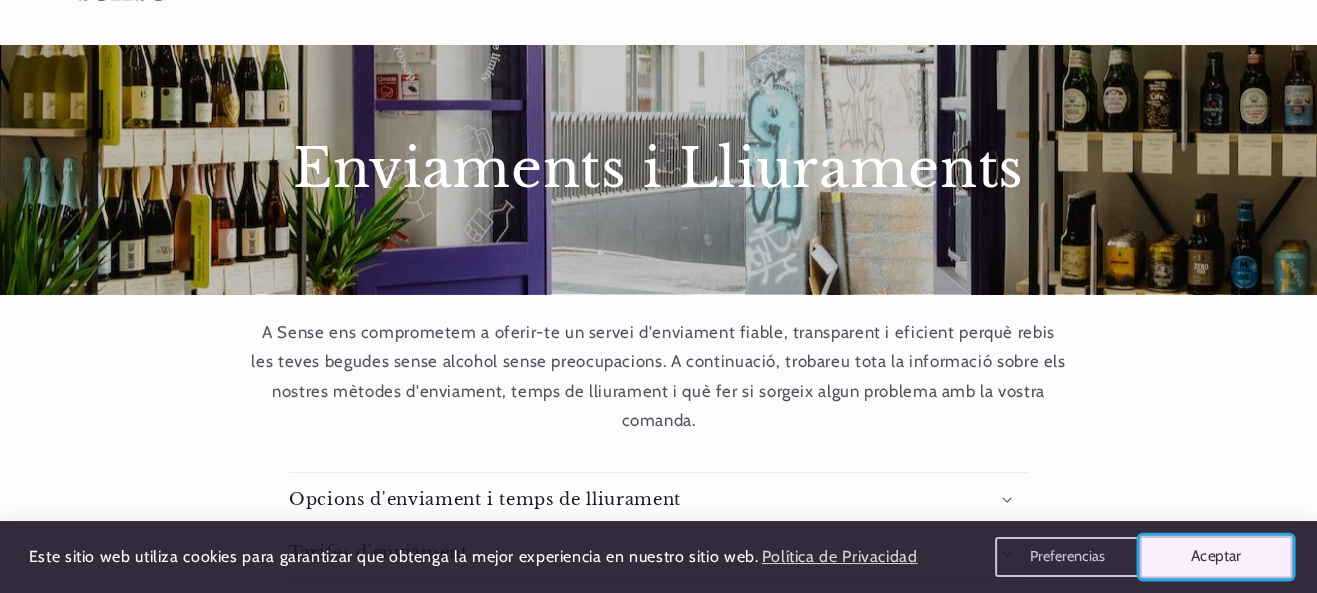 click on "Aceptar" at bounding box center (1216, 557) 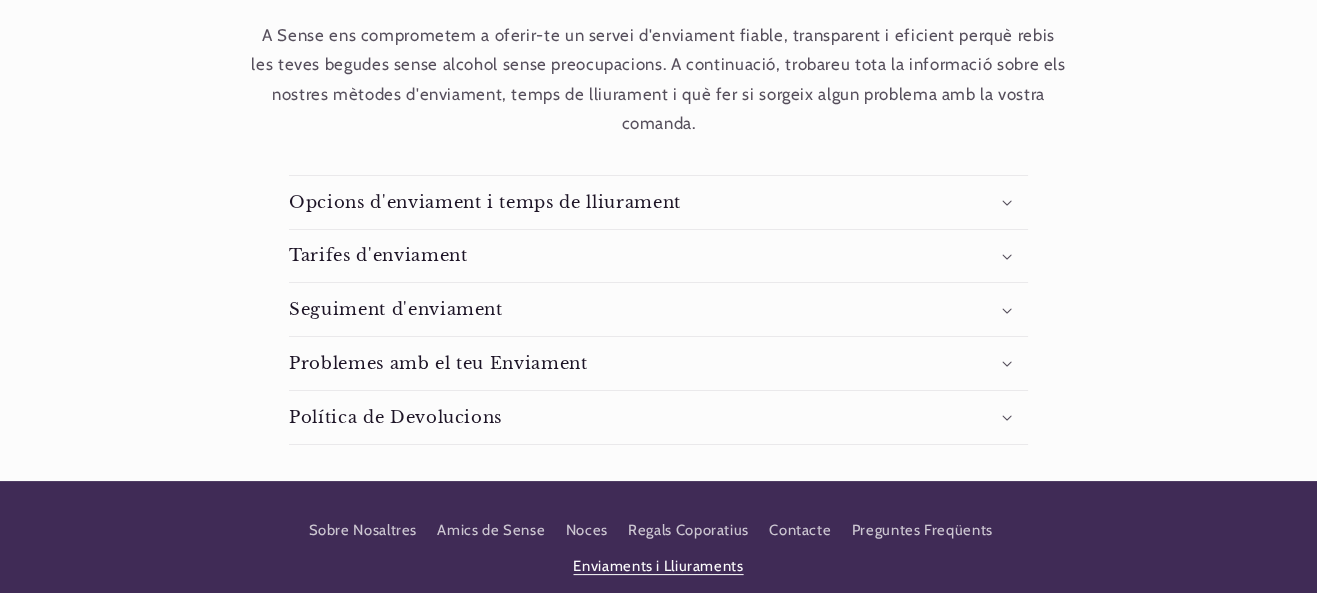 scroll, scrollTop: 0, scrollLeft: 0, axis: both 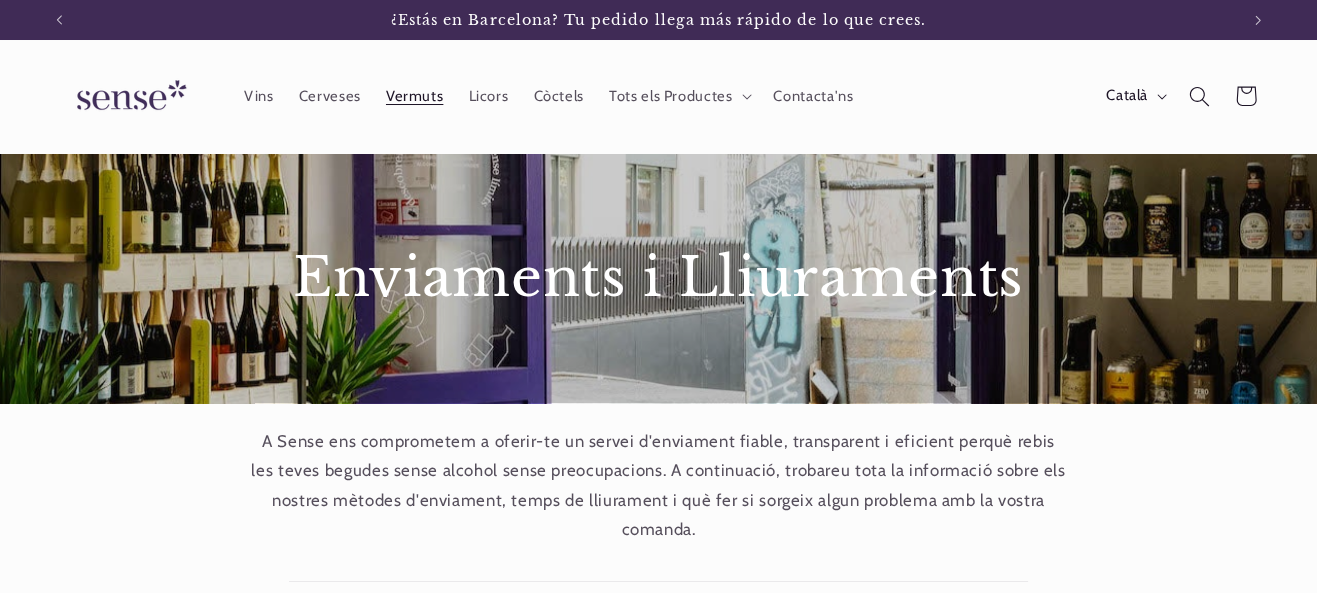 click on "Vermuts" at bounding box center (414, 96) 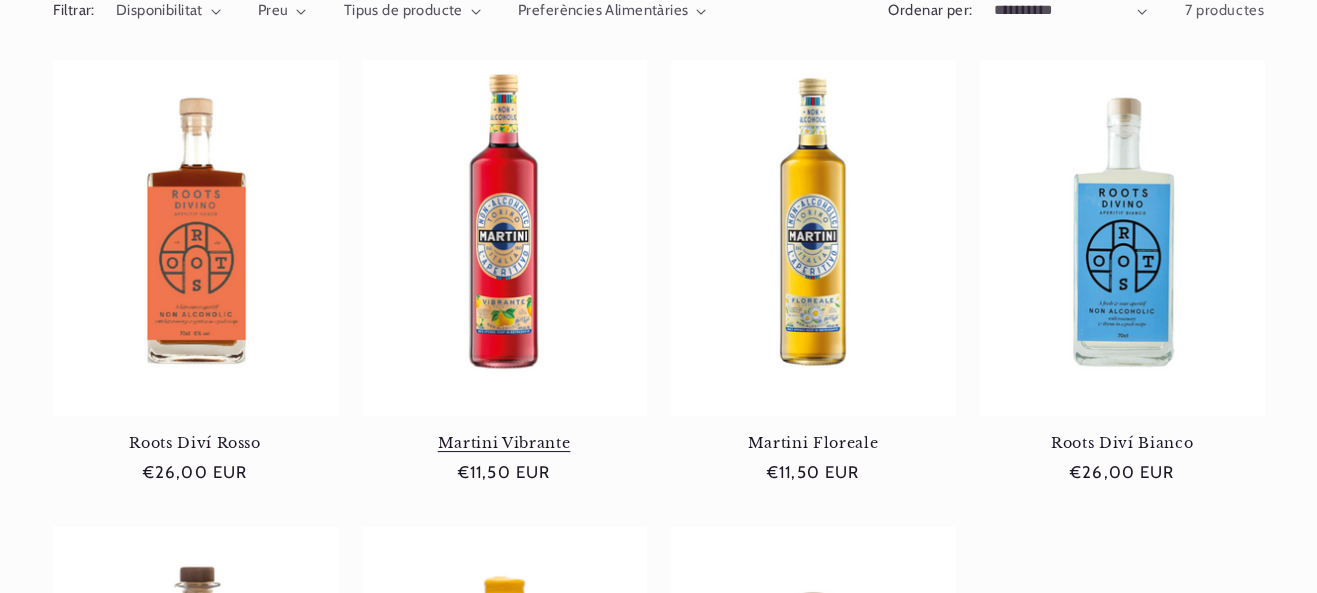 scroll, scrollTop: 285, scrollLeft: 0, axis: vertical 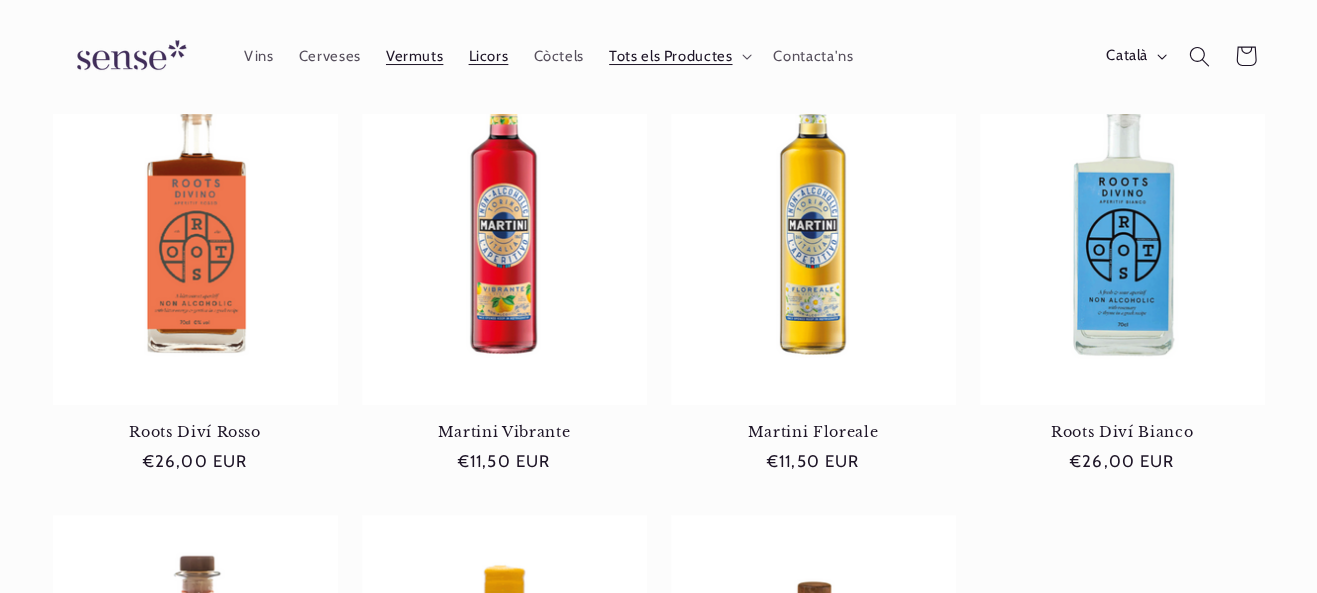 click on "Licors" at bounding box center [489, 56] 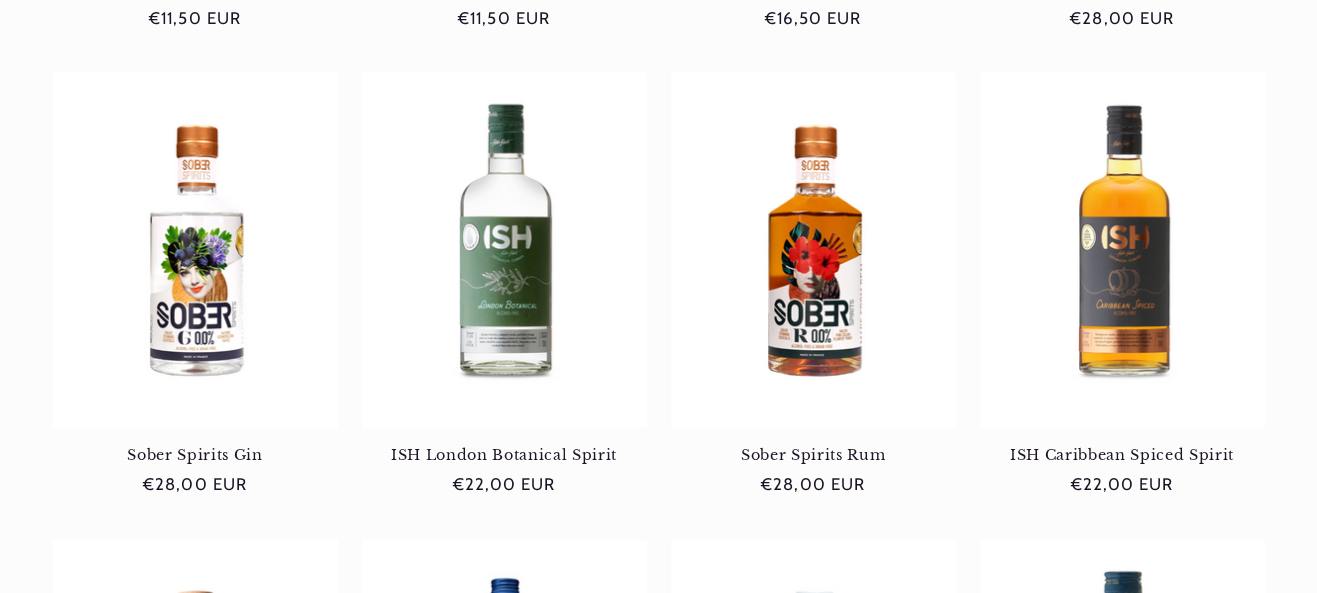 scroll, scrollTop: 728, scrollLeft: 0, axis: vertical 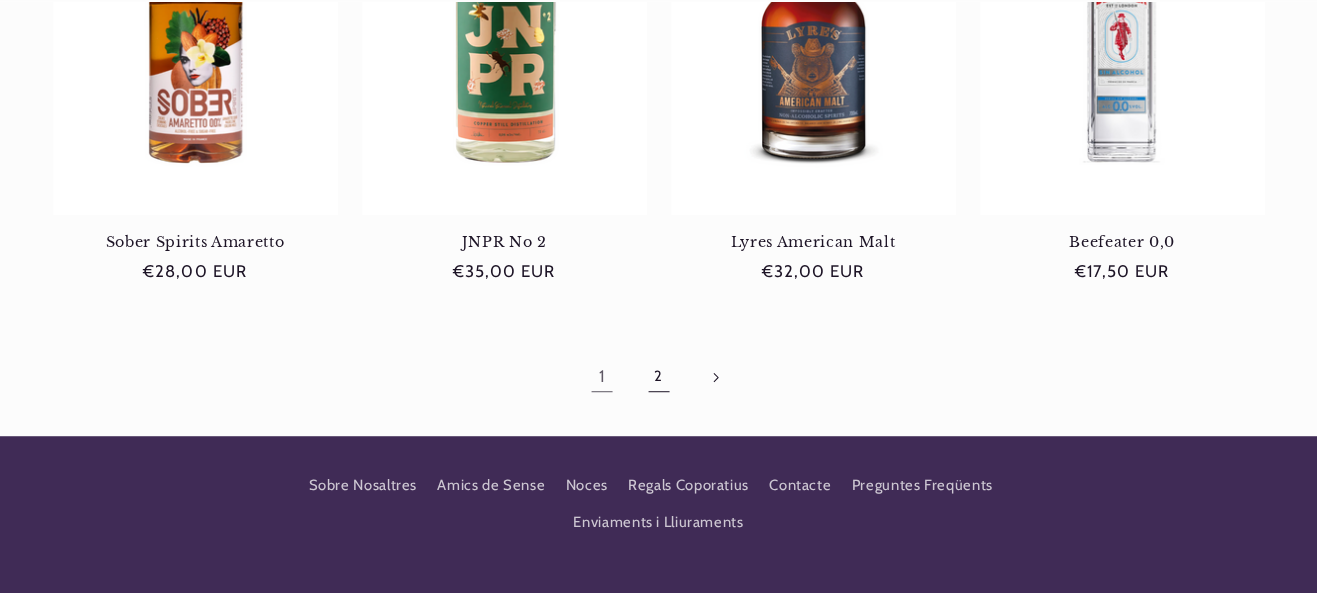 click on "2" at bounding box center [658, 377] 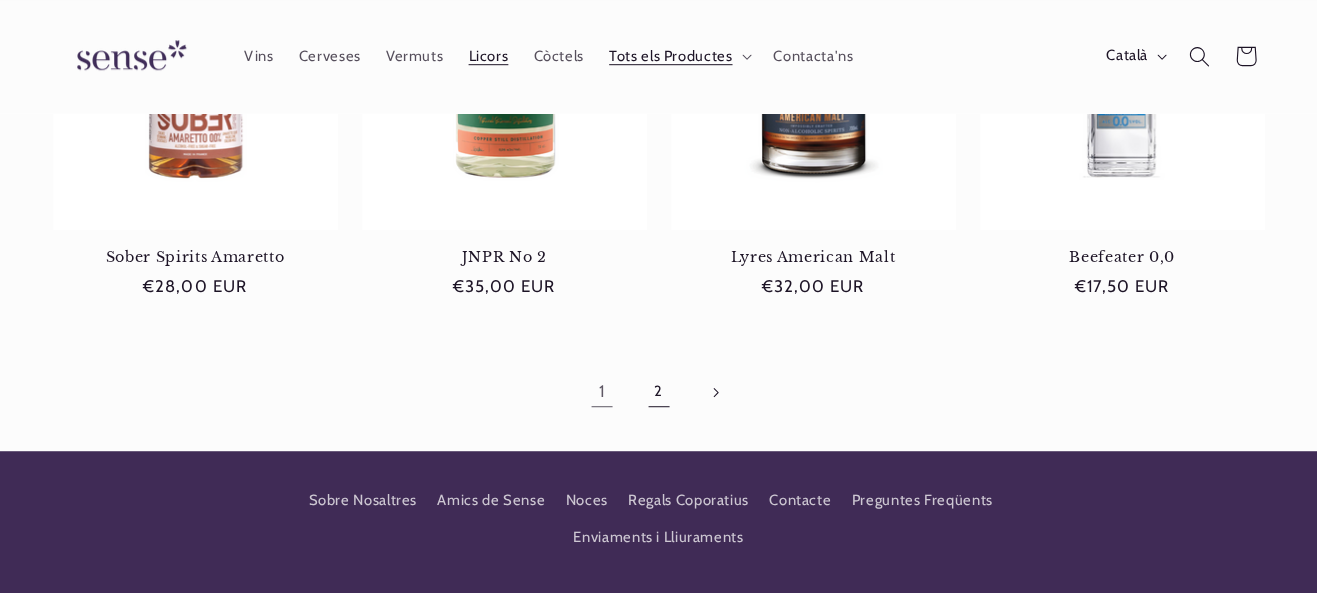 scroll, scrollTop: 0, scrollLeft: 1179, axis: horizontal 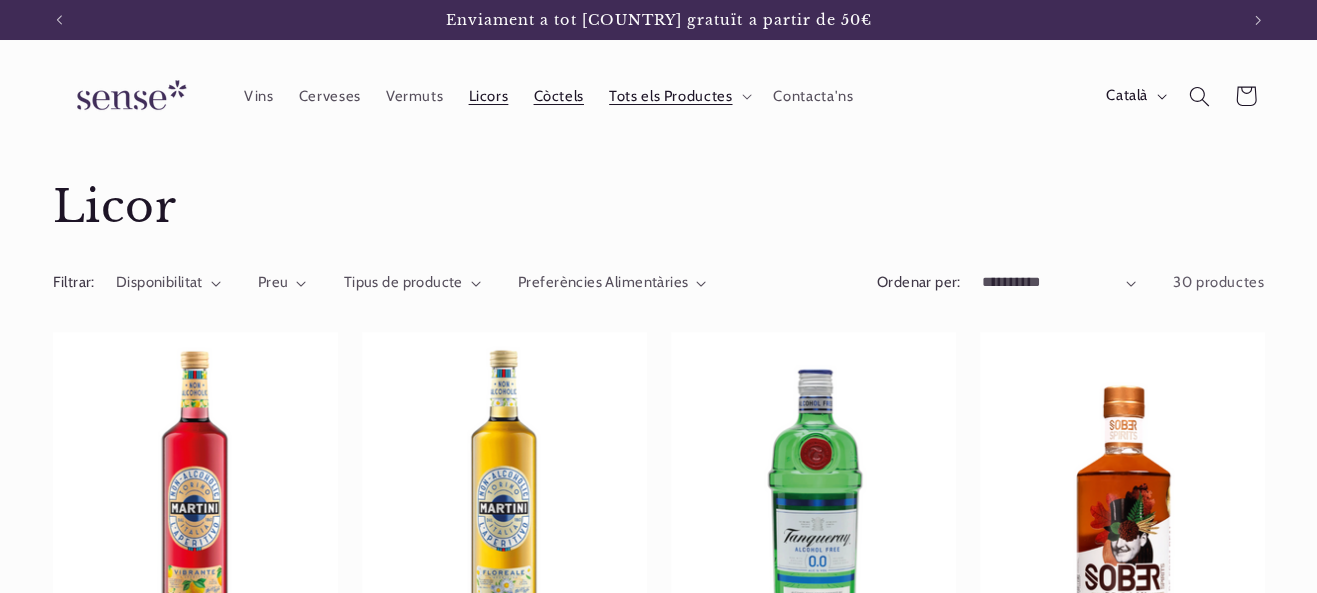 click on "Còctels" at bounding box center [559, 96] 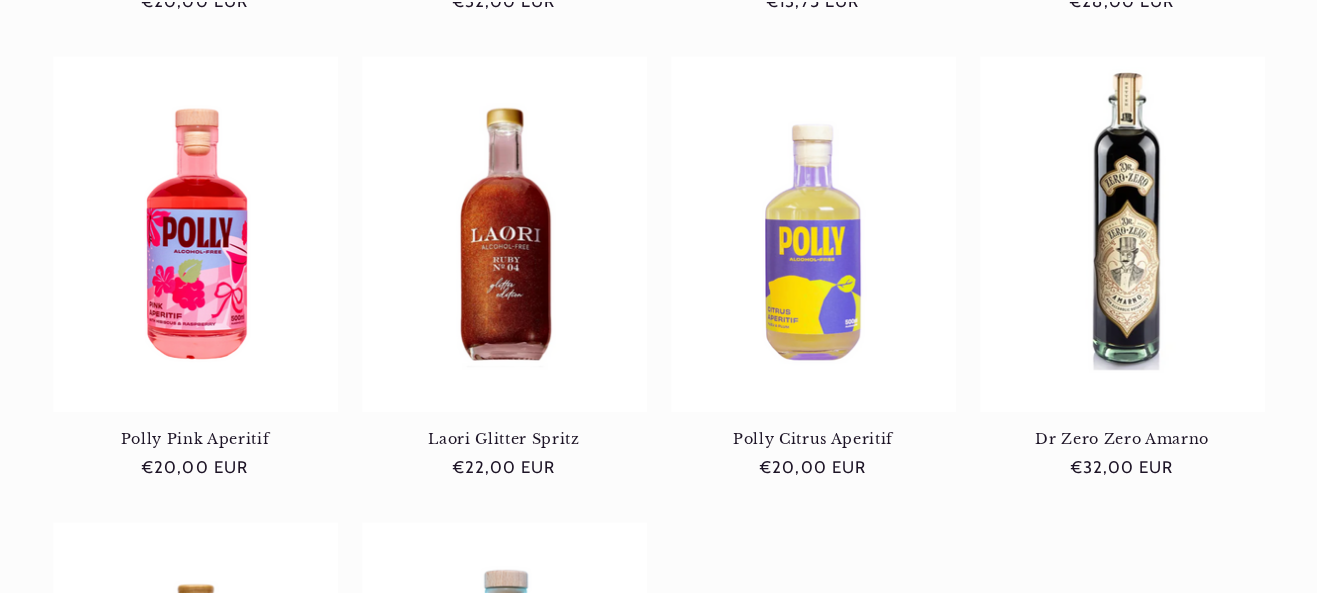 scroll, scrollTop: 1257, scrollLeft: 0, axis: vertical 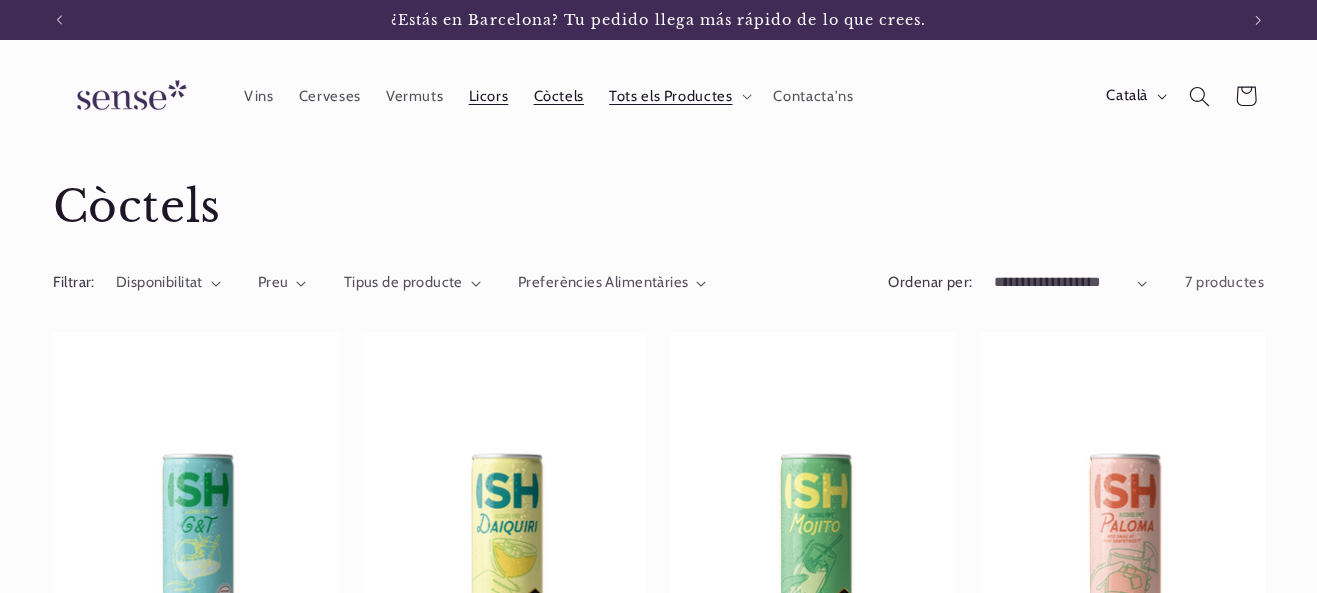 click on "Licors" at bounding box center [489, 96] 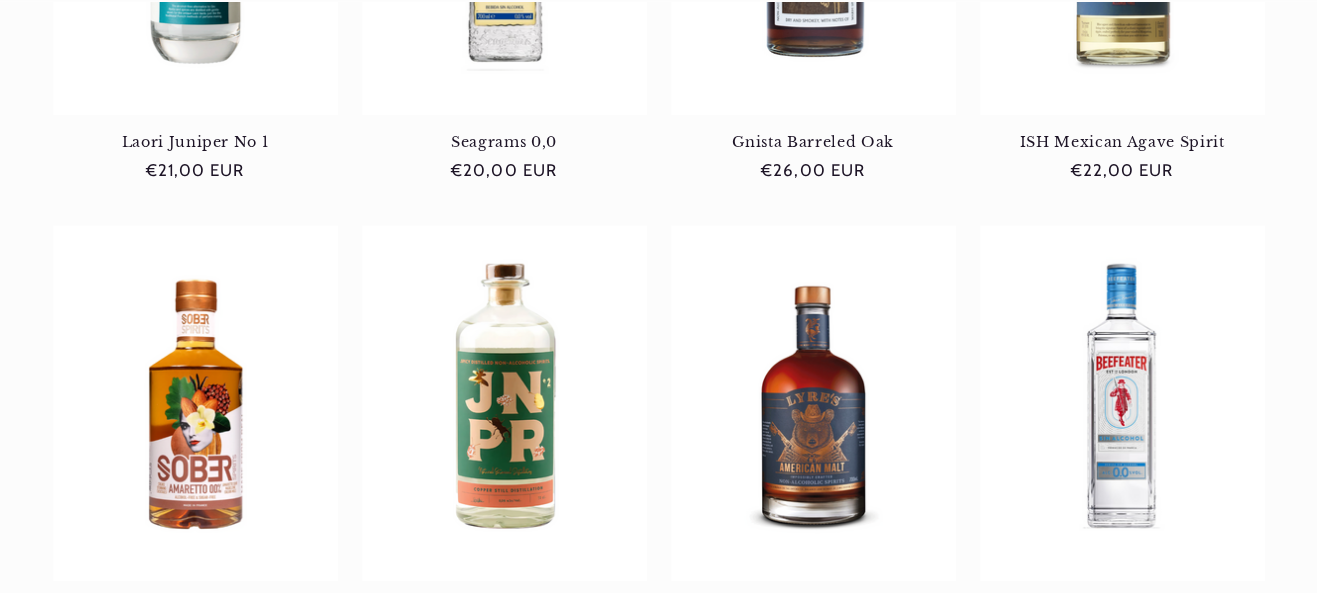 scroll, scrollTop: 1506, scrollLeft: 0, axis: vertical 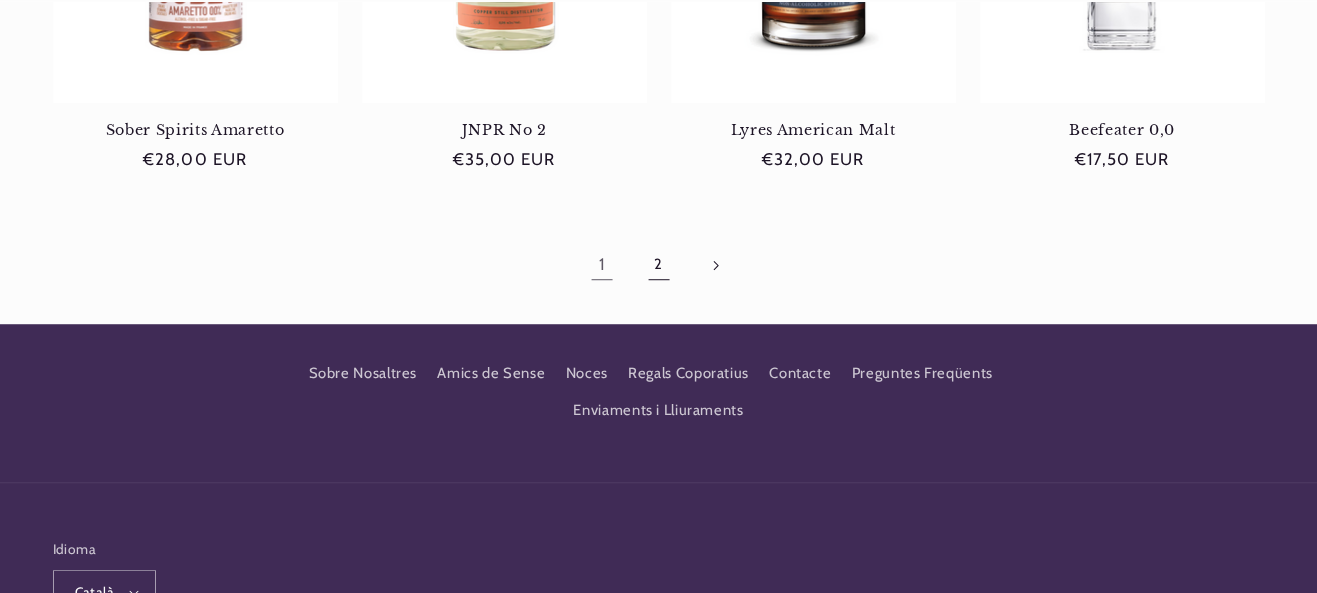 click on "2" at bounding box center [658, 265] 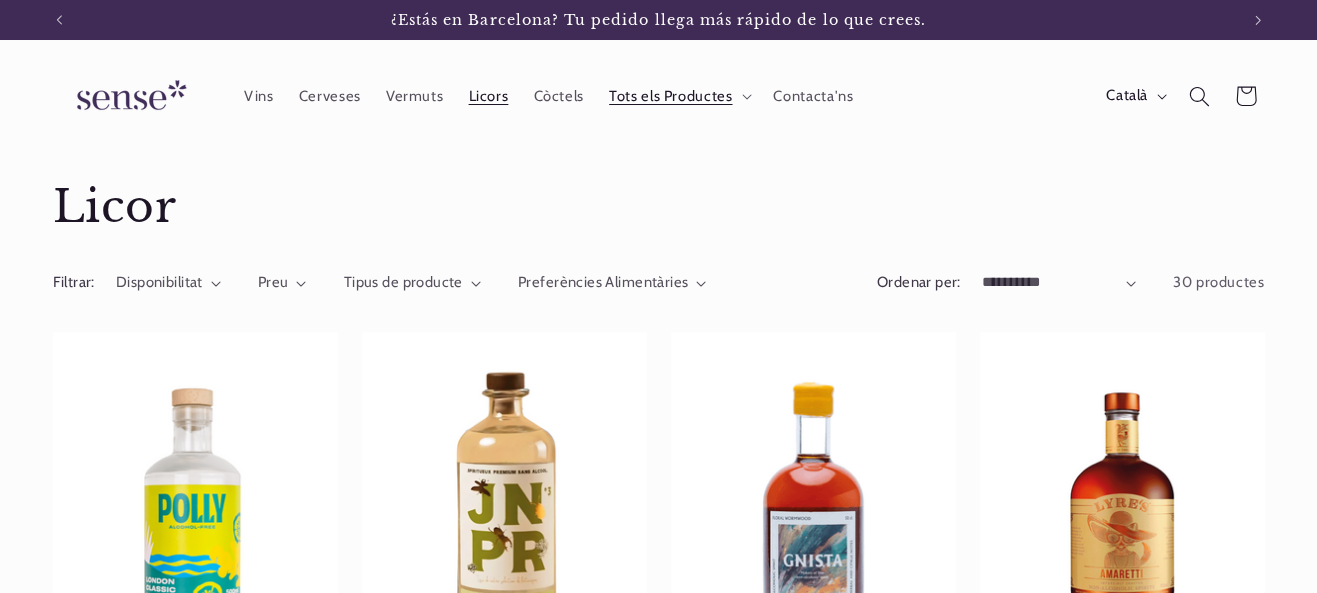 scroll, scrollTop: 194, scrollLeft: 0, axis: vertical 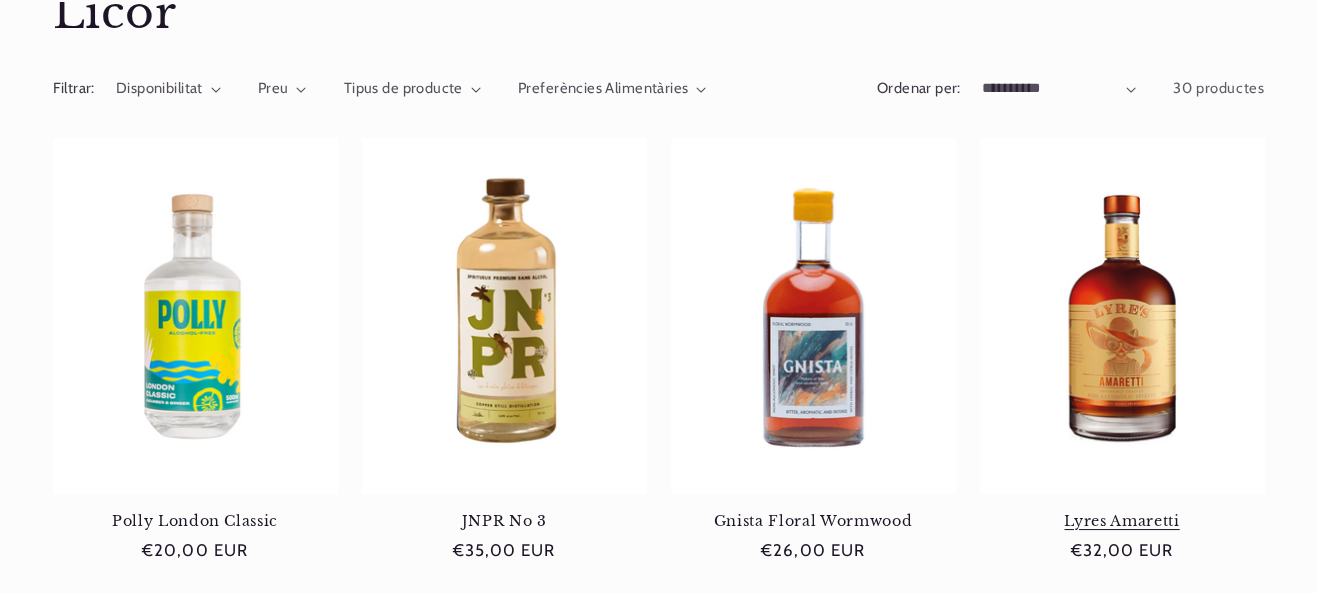 click on "Lyres Amaretti" at bounding box center [1122, 521] 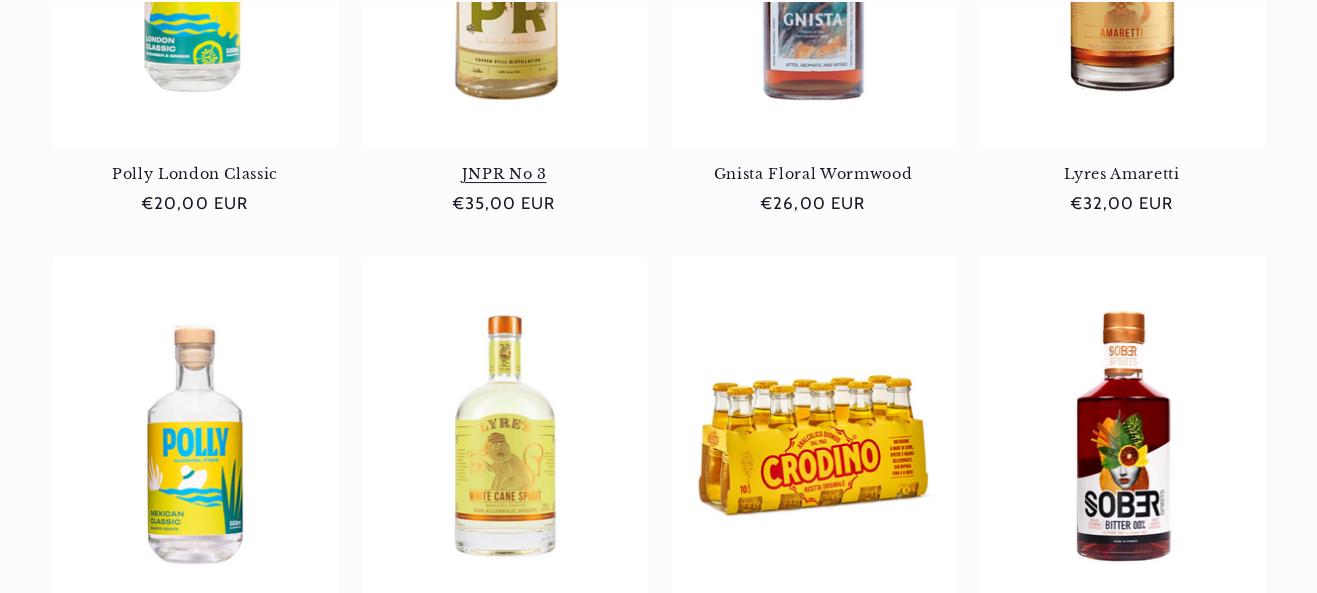 scroll, scrollTop: 541, scrollLeft: 0, axis: vertical 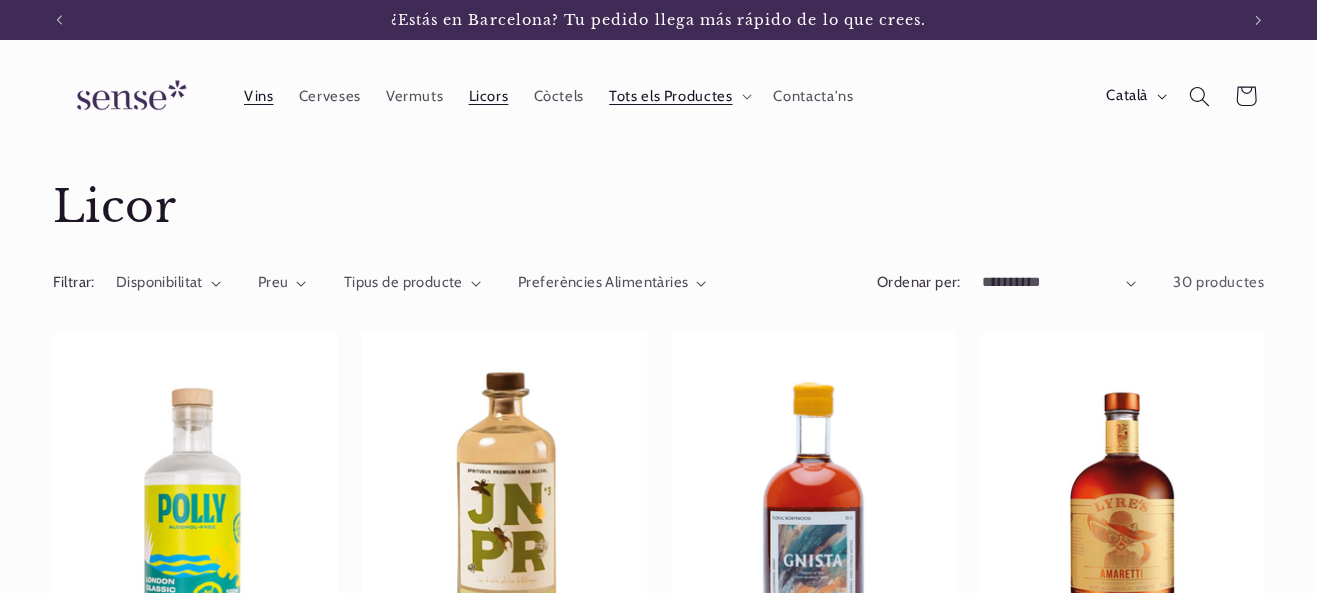 click on "Vins" at bounding box center [259, 96] 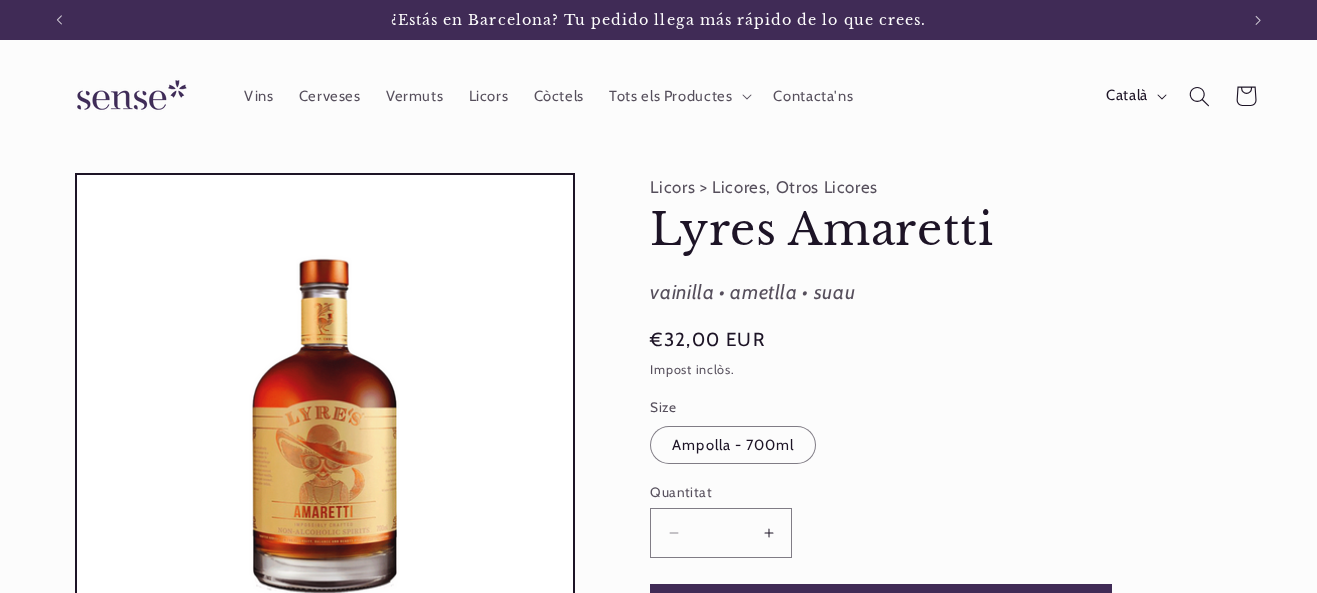 scroll, scrollTop: 0, scrollLeft: 0, axis: both 